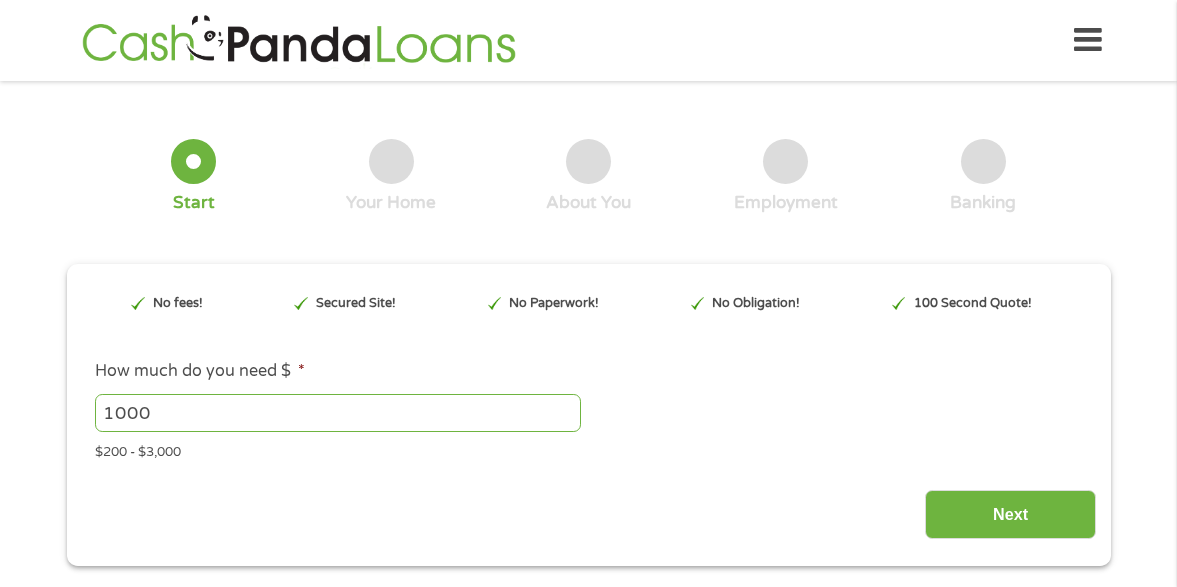 scroll, scrollTop: 0, scrollLeft: 0, axis: both 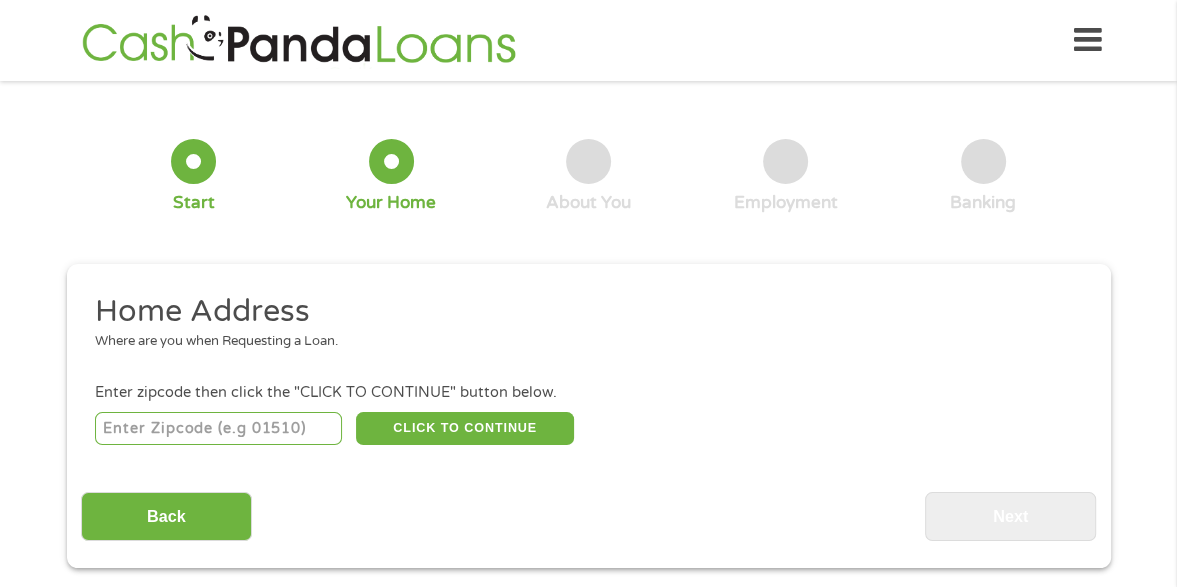 click at bounding box center (218, 429) 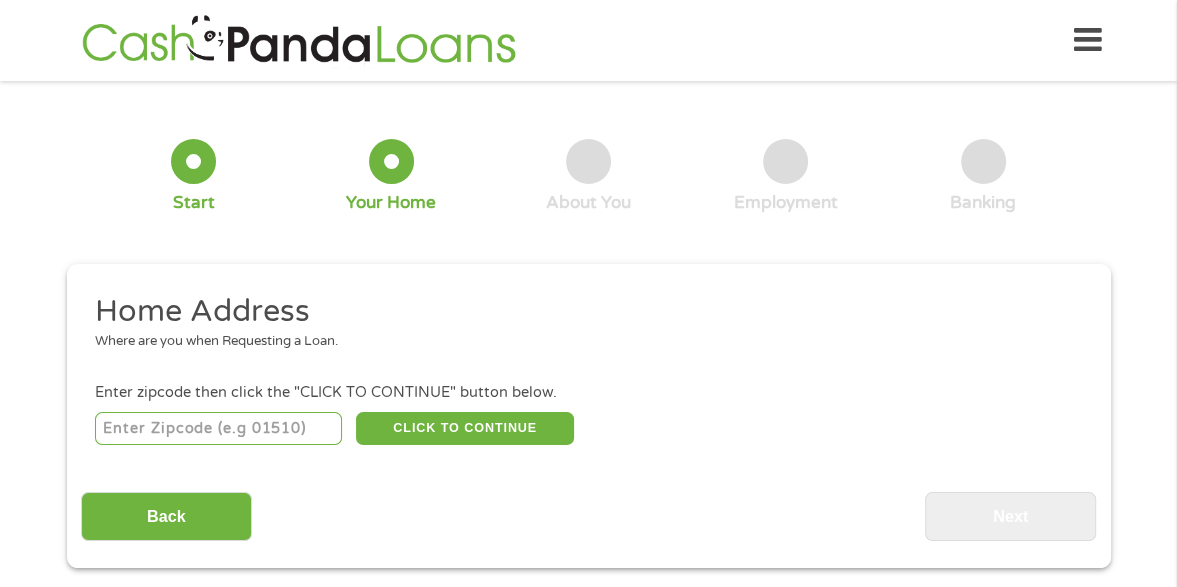 type on "44413" 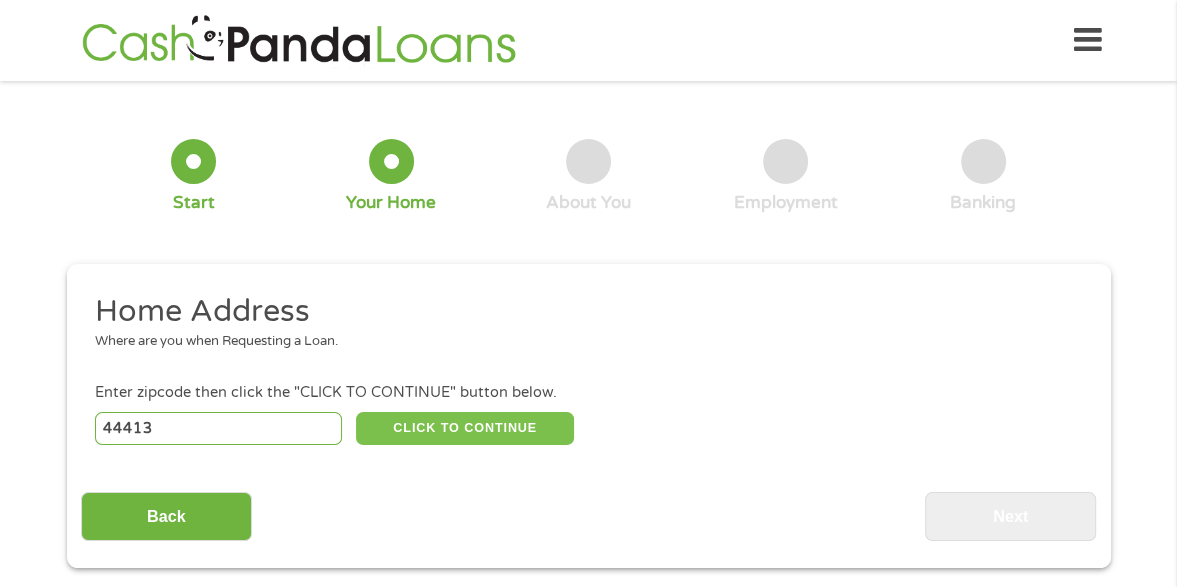 click on "CLICK TO CONTINUE" at bounding box center [465, 429] 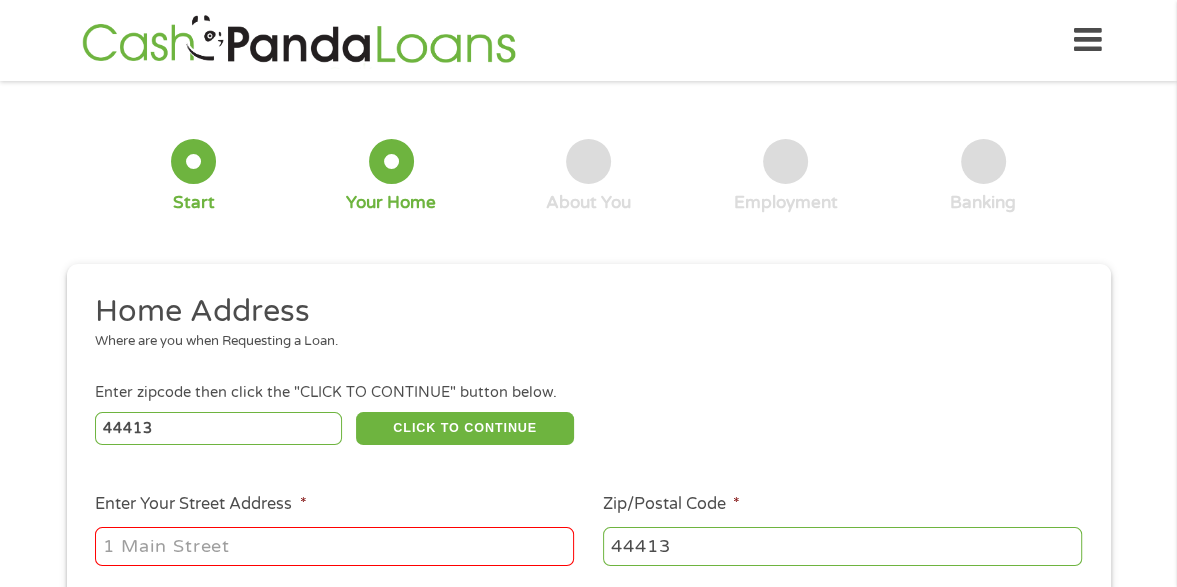click on "Enter Your Street Address *" at bounding box center [334, 546] 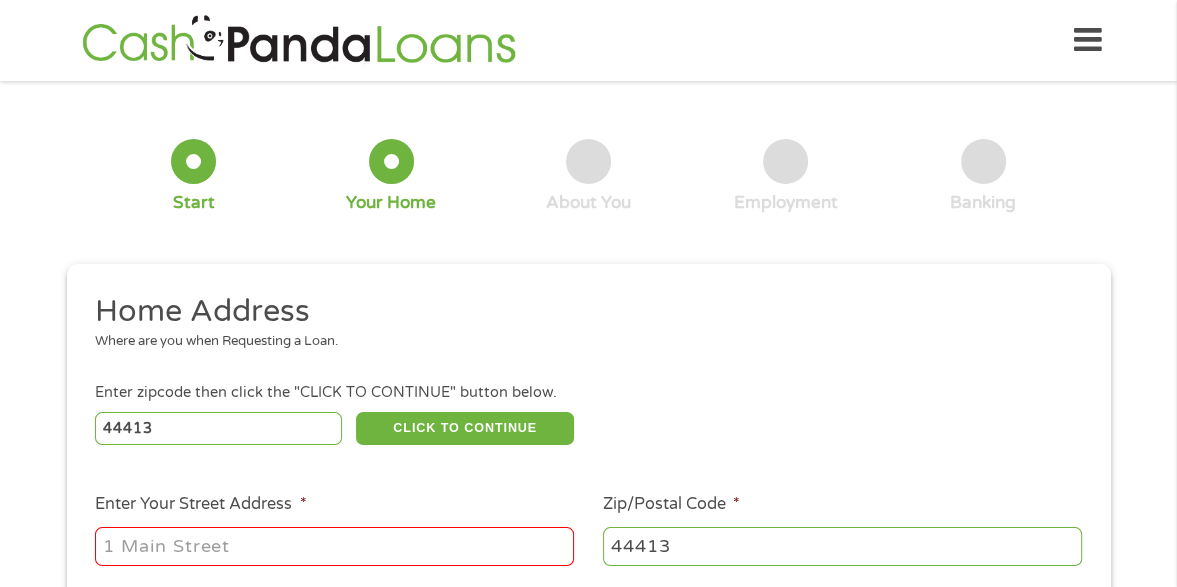 type on "[NUMBER] [STREET], [CITY], [STATE] [POSTAL_CODE], USA" 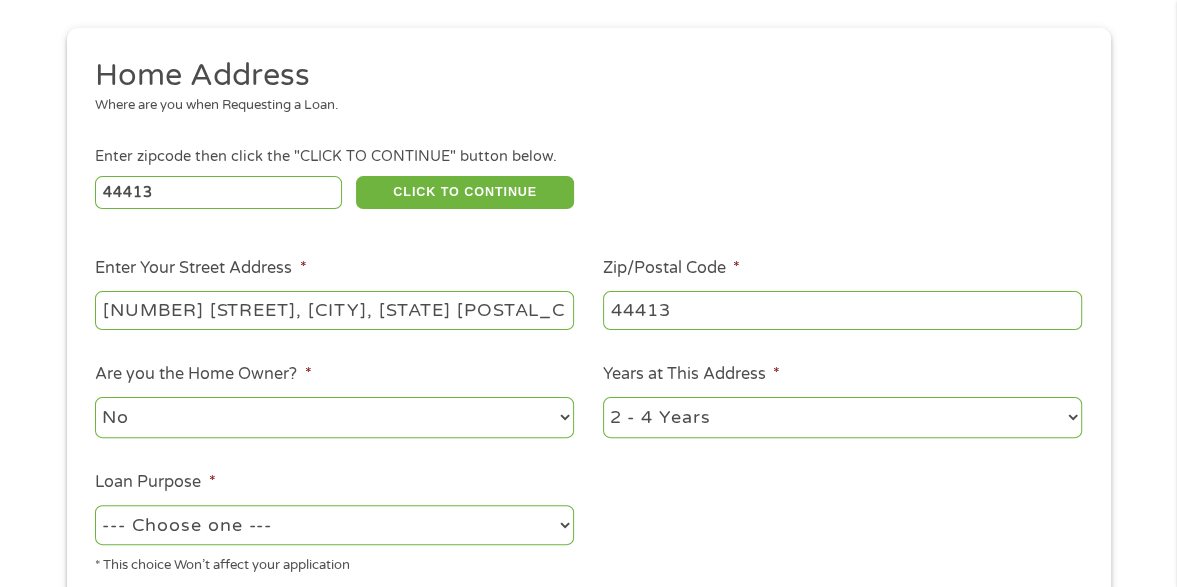 scroll, scrollTop: 466, scrollLeft: 0, axis: vertical 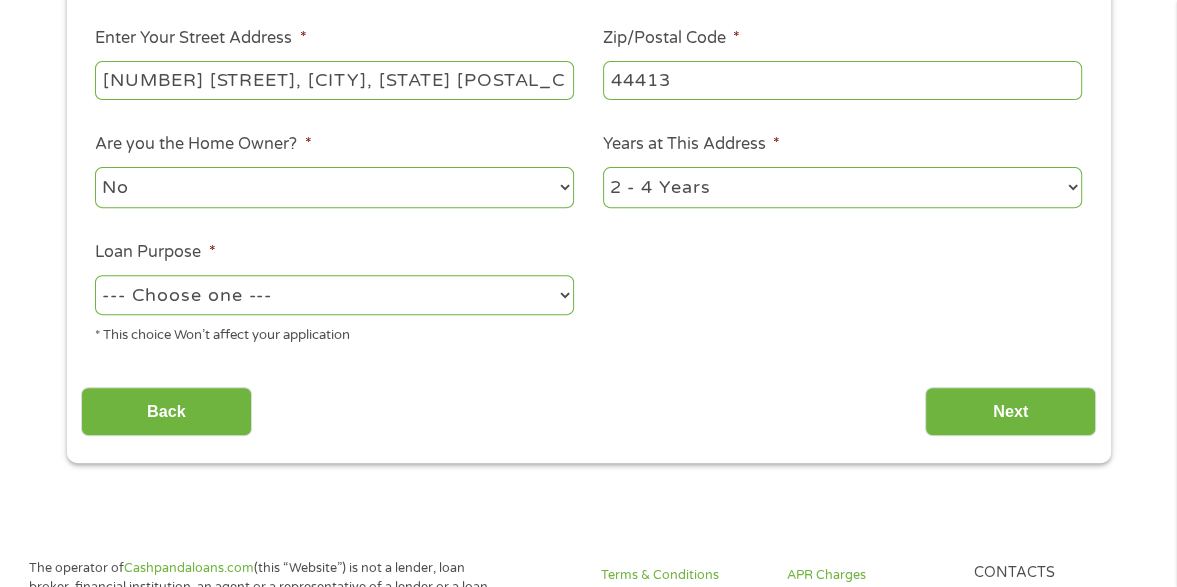 click on "No Yes" at bounding box center [334, 187] 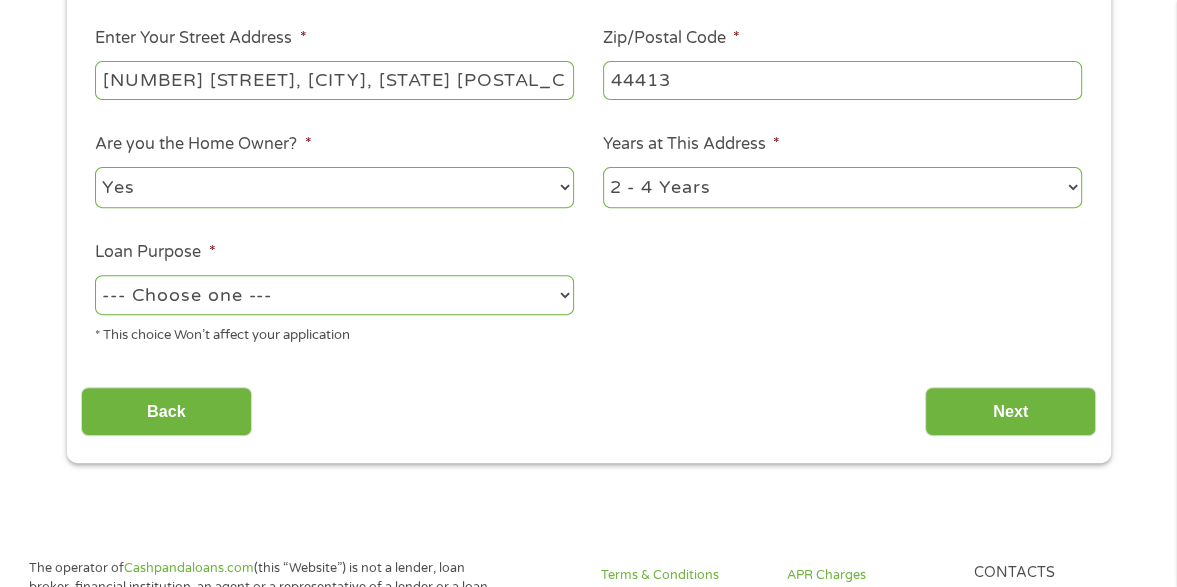click on "No Yes" at bounding box center (334, 187) 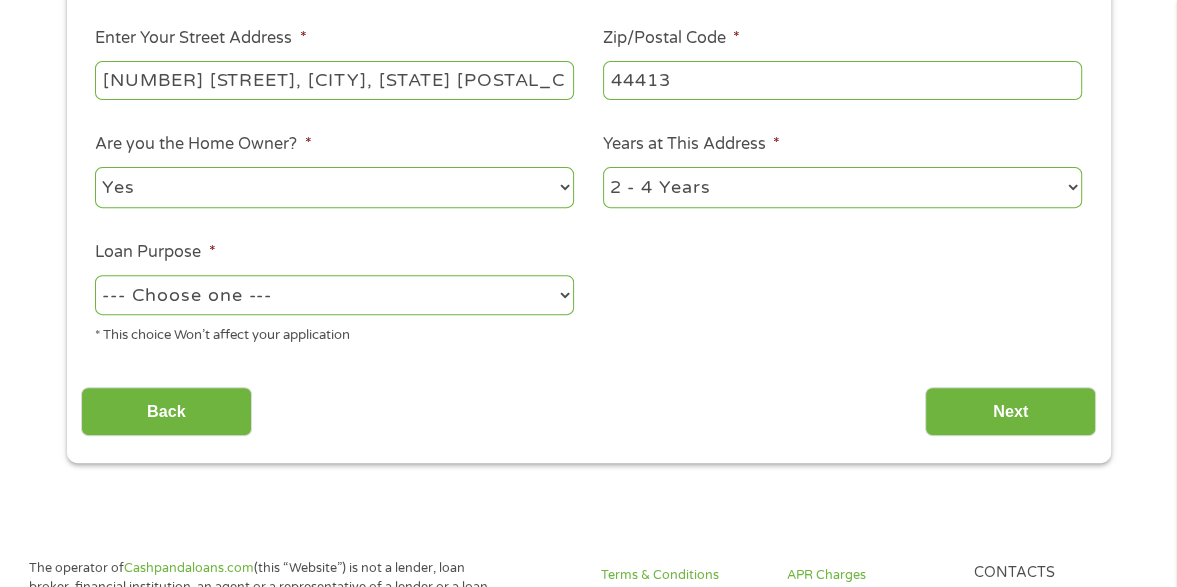 click on "--- Choose one --- Pay Bills Debt Consolidation Home Improvement Major Purchase Car Loan Short Term Cash Medical Expenses Other" at bounding box center [334, 295] 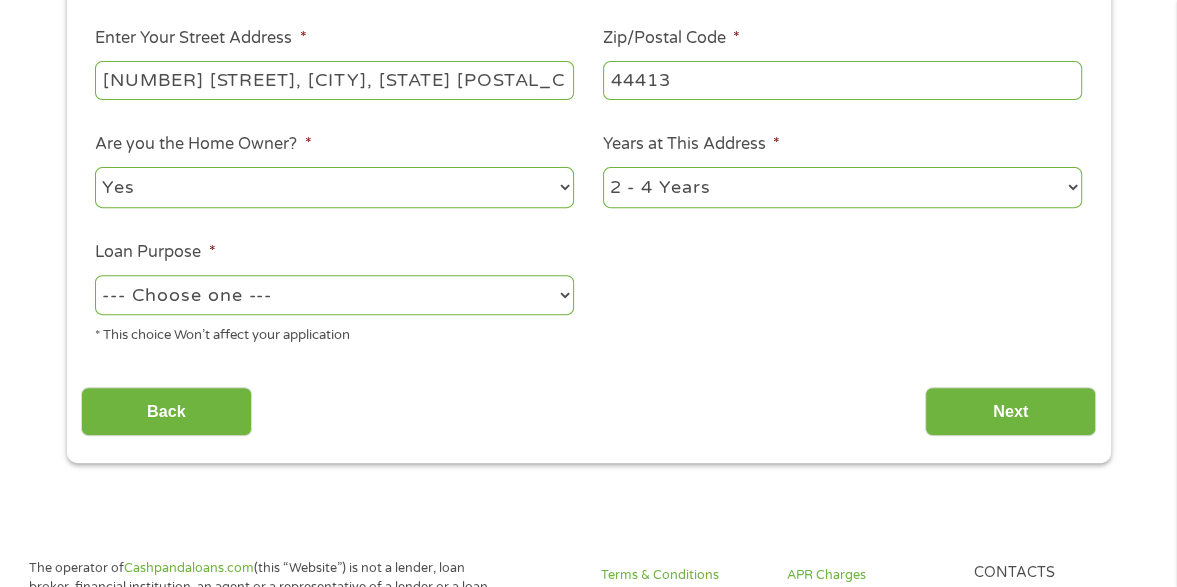 select on "paybills" 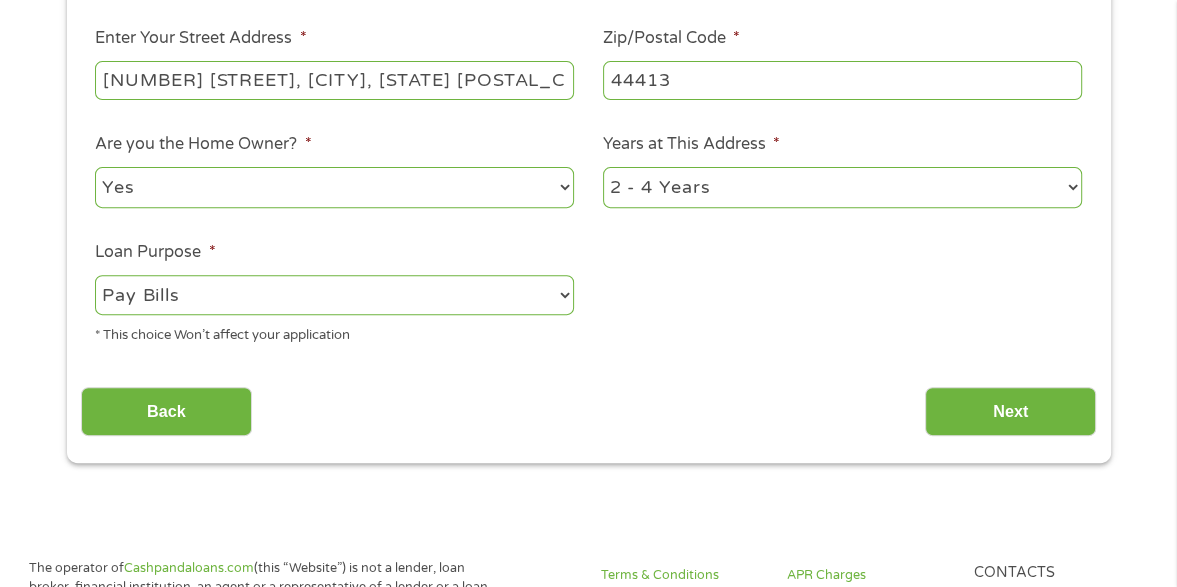 click on "--- Choose one --- Pay Bills Debt Consolidation Home Improvement Major Purchase Car Loan Short Term Cash Medical Expenses Other" at bounding box center (334, 295) 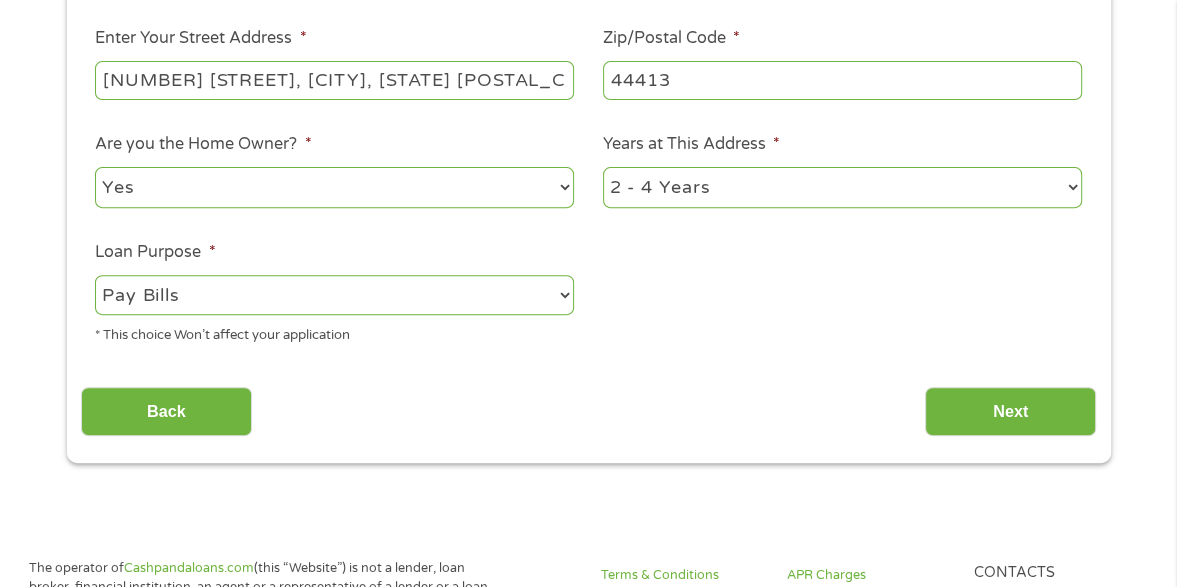 select on "60months" 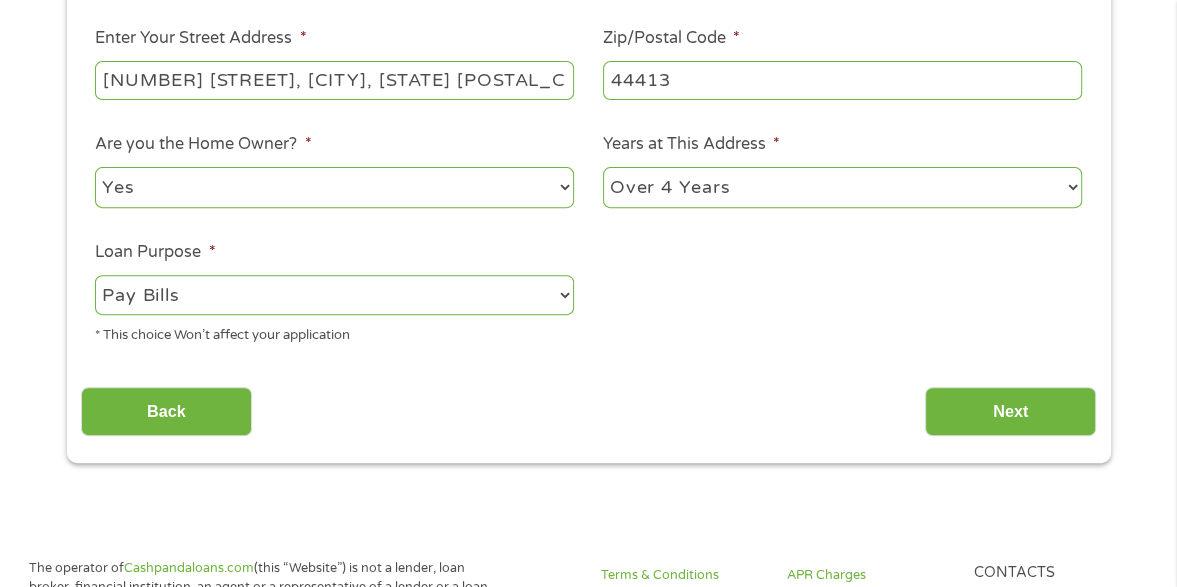 click on "1 Year or less 1 - 2 Years 2 - 4 Years Over 4 Years" at bounding box center [842, 187] 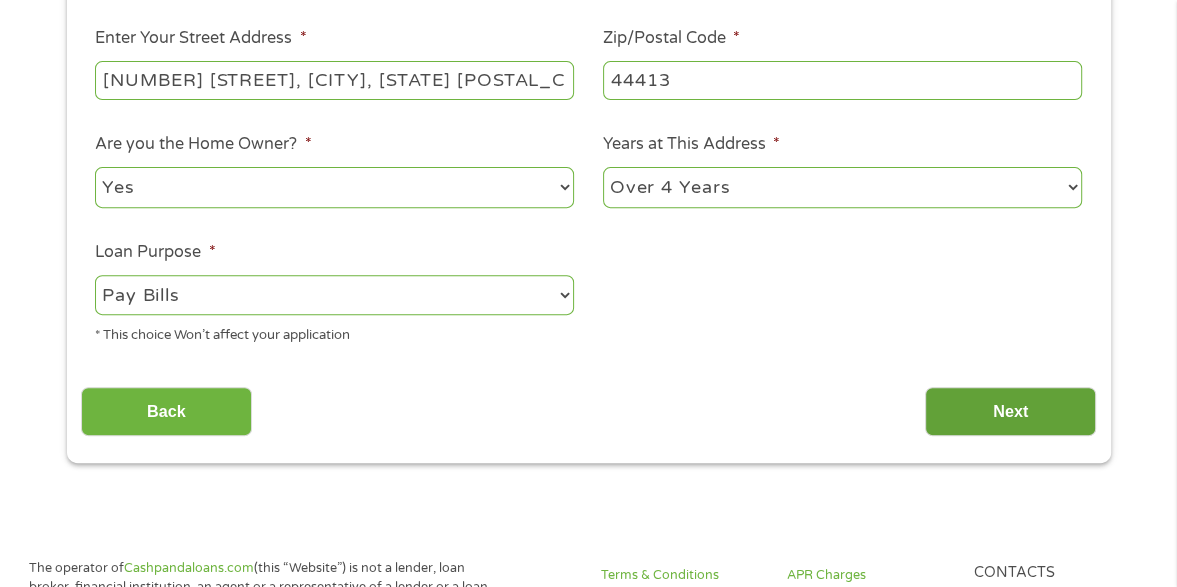 click on "Next" at bounding box center [1010, 411] 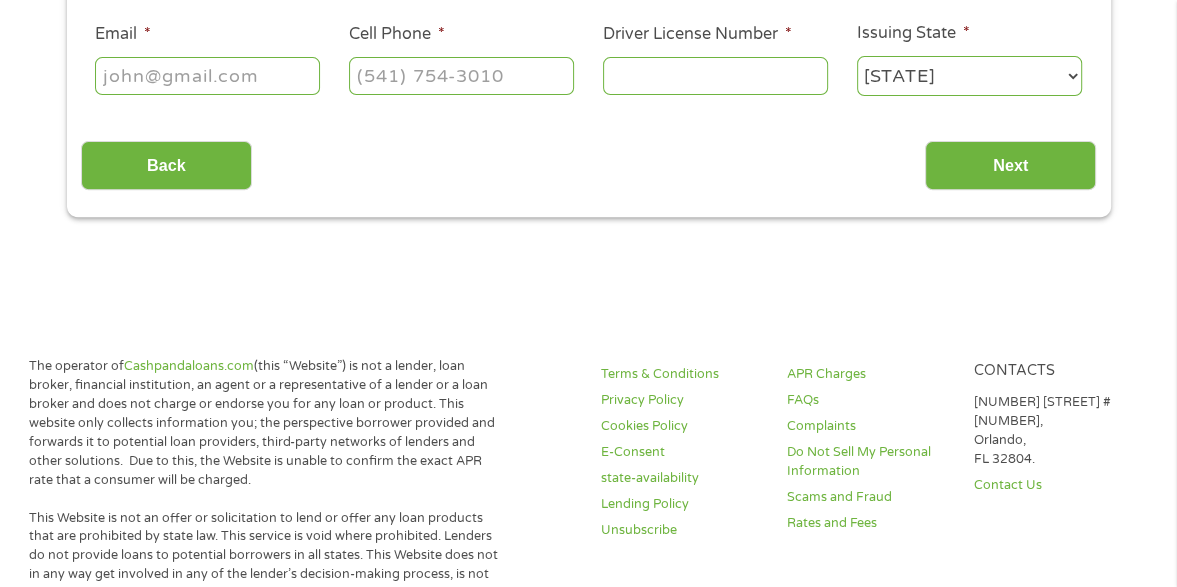 scroll, scrollTop: 7, scrollLeft: 8, axis: both 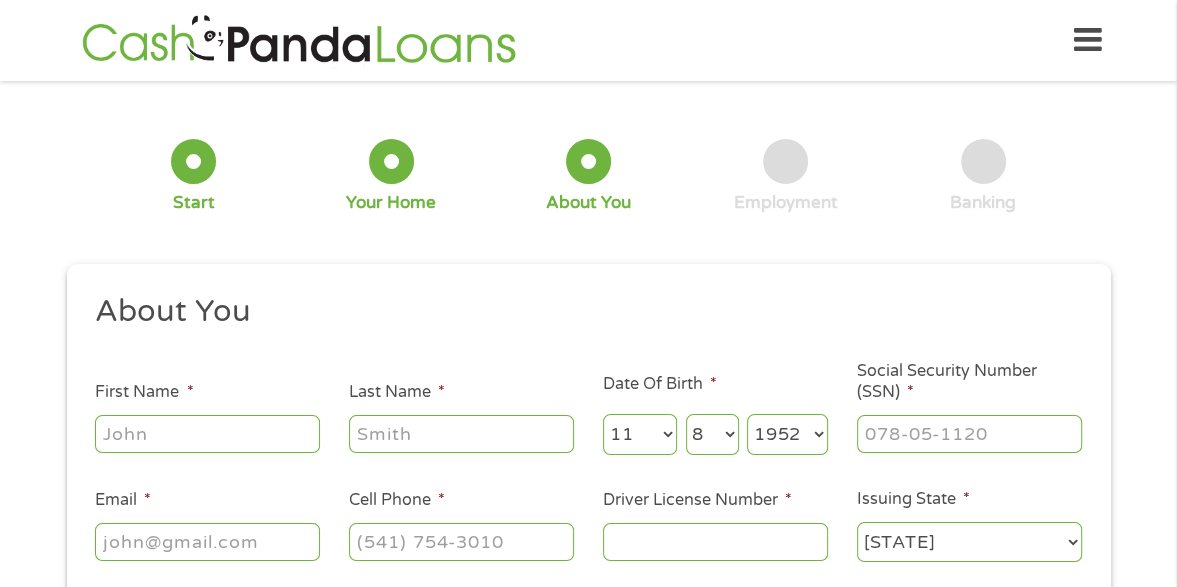 click on "First Name *" at bounding box center [207, 434] 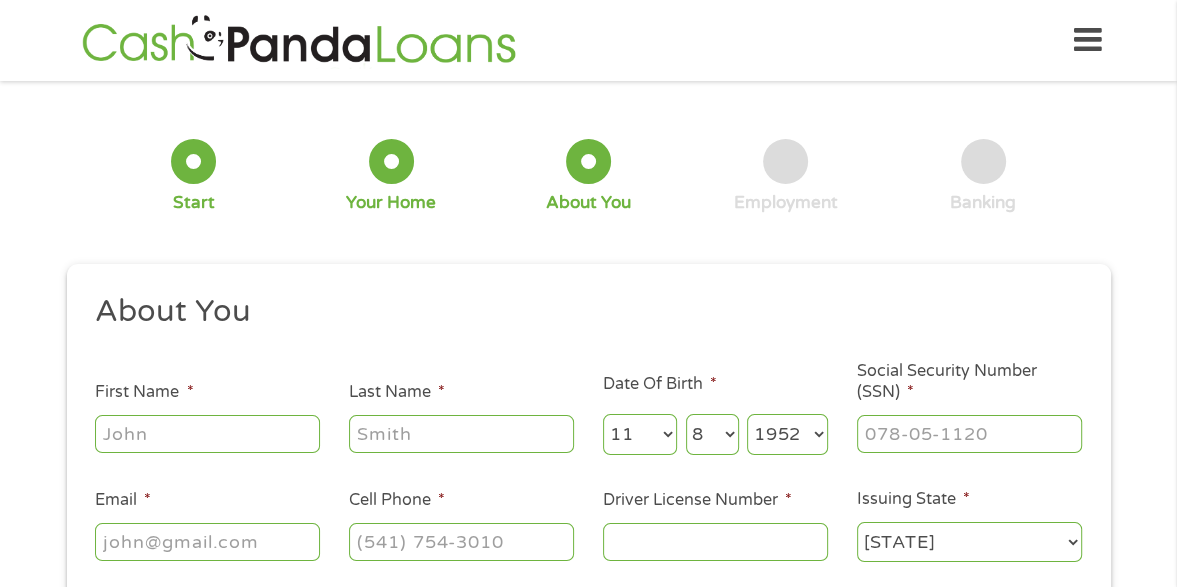 type on "[FIRST] [LAST]" 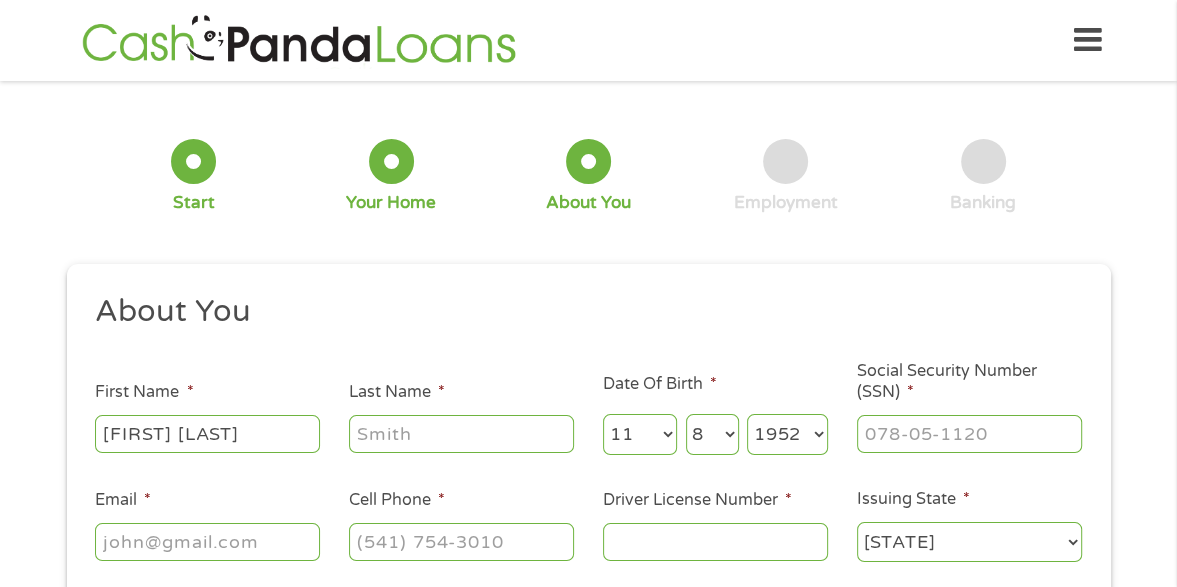 type on "[LAST]" 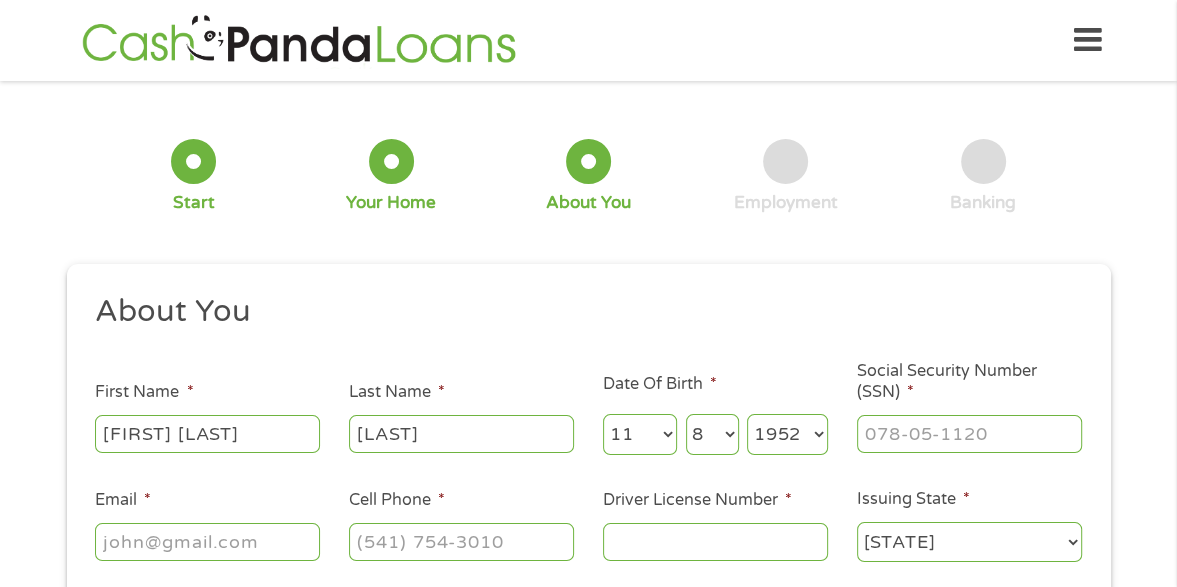 type on "[EMAIL]" 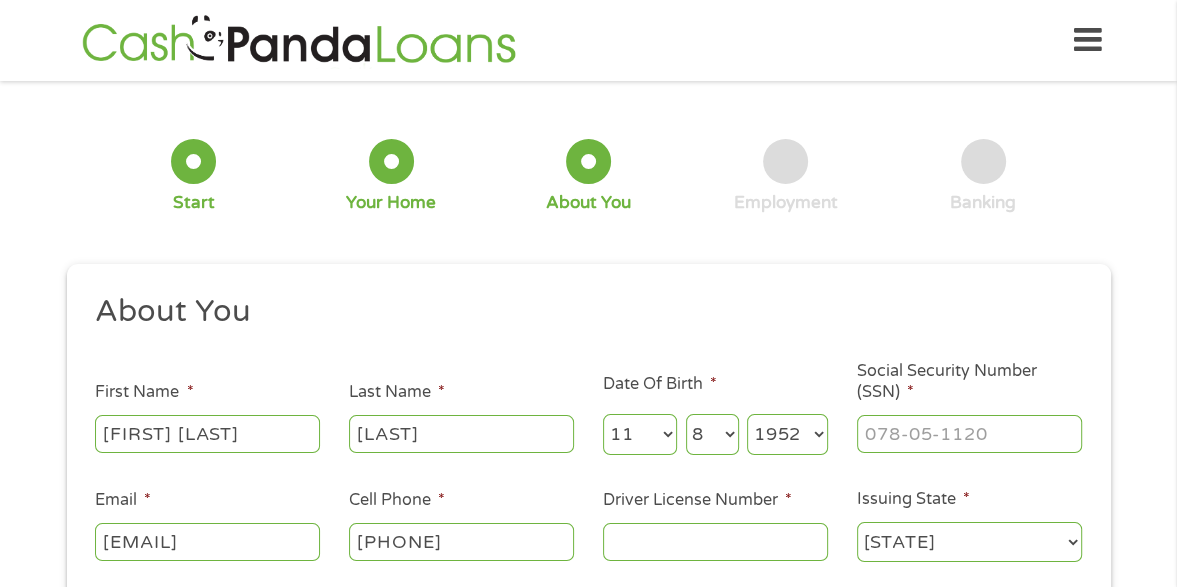 type on "[PHONE]" 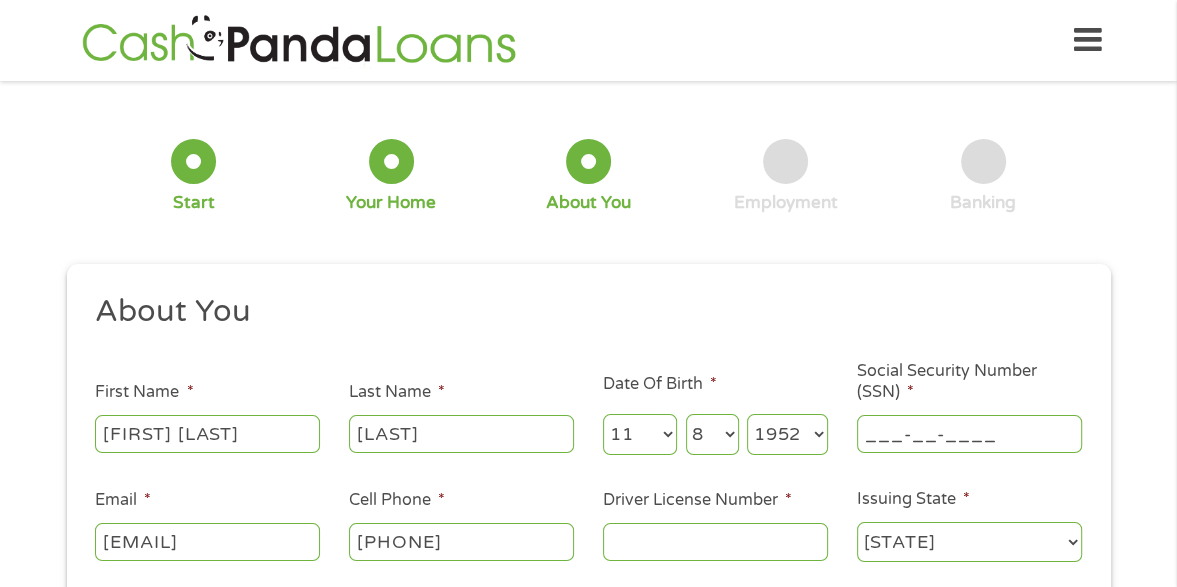 click on "___-__-____" at bounding box center [969, 434] 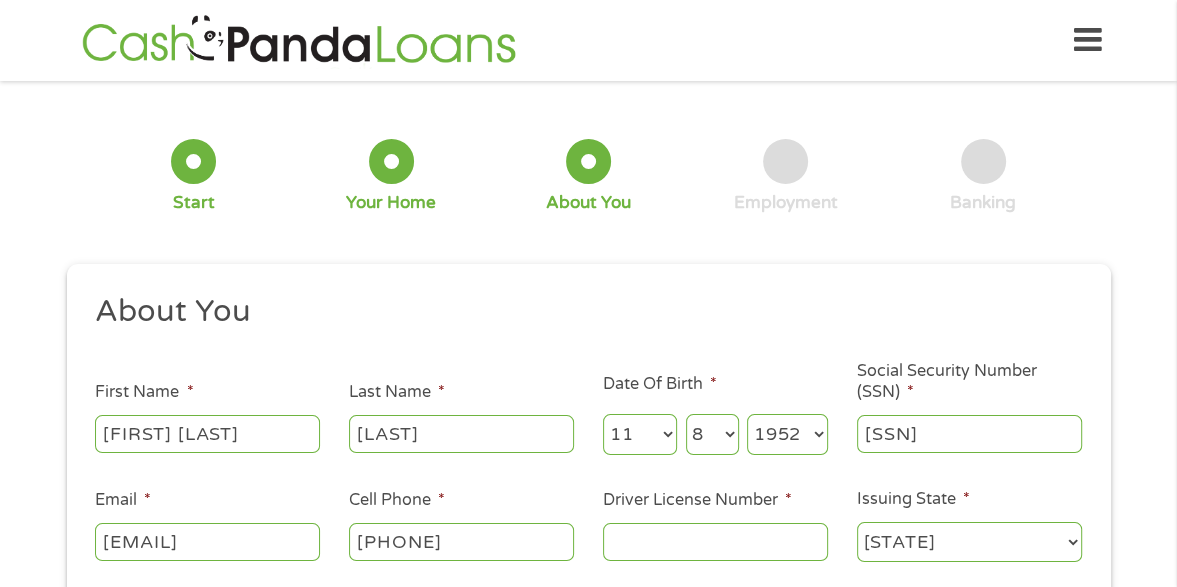 type on "[SSN]" 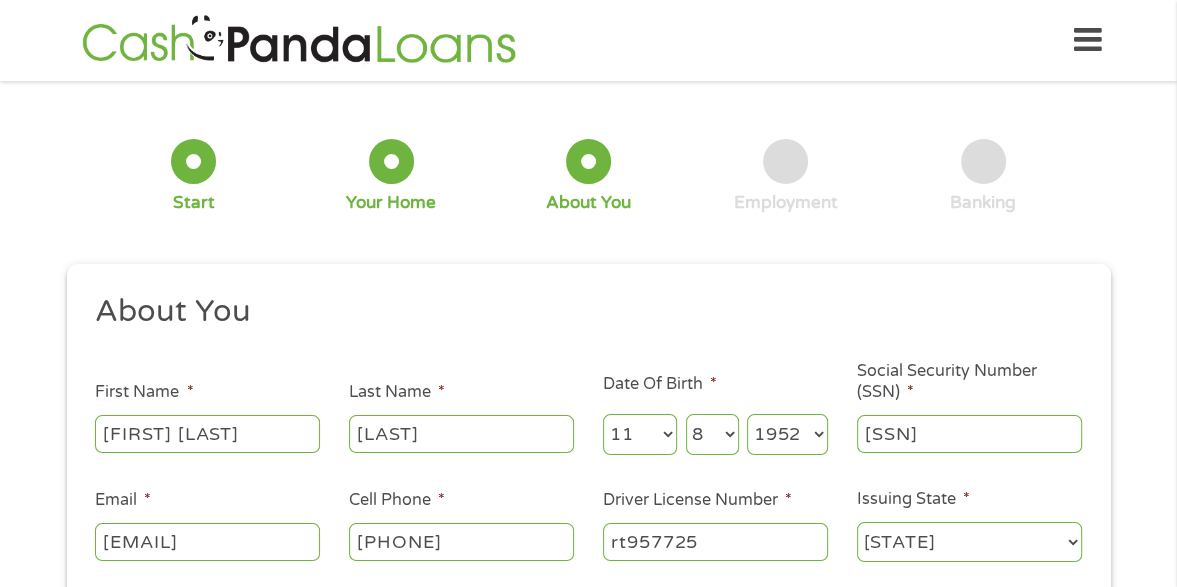 type on "rt957725" 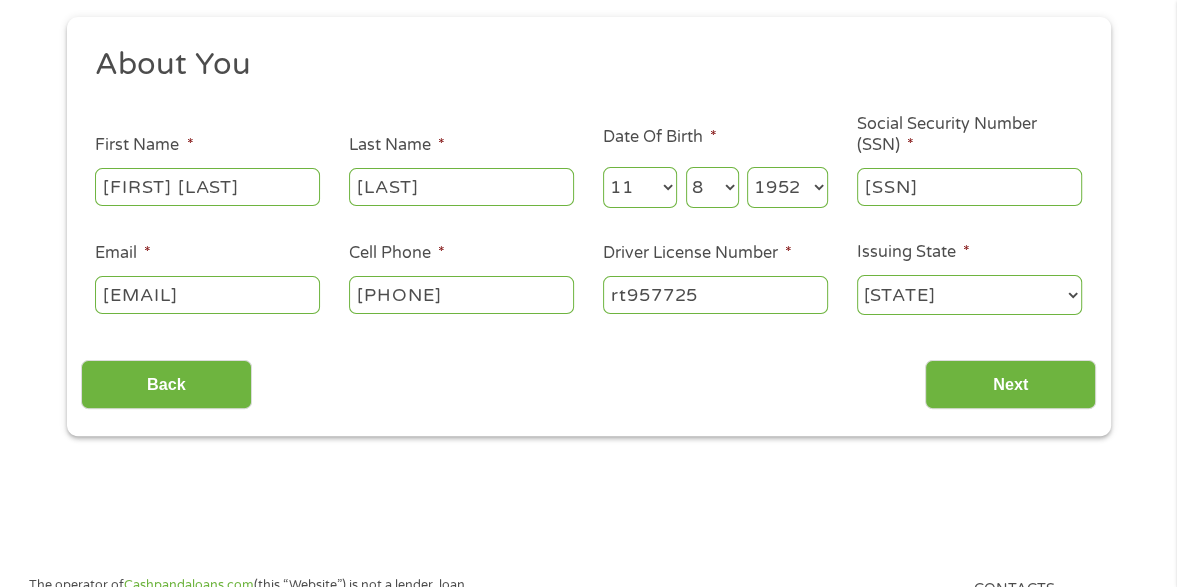 scroll, scrollTop: 466, scrollLeft: 0, axis: vertical 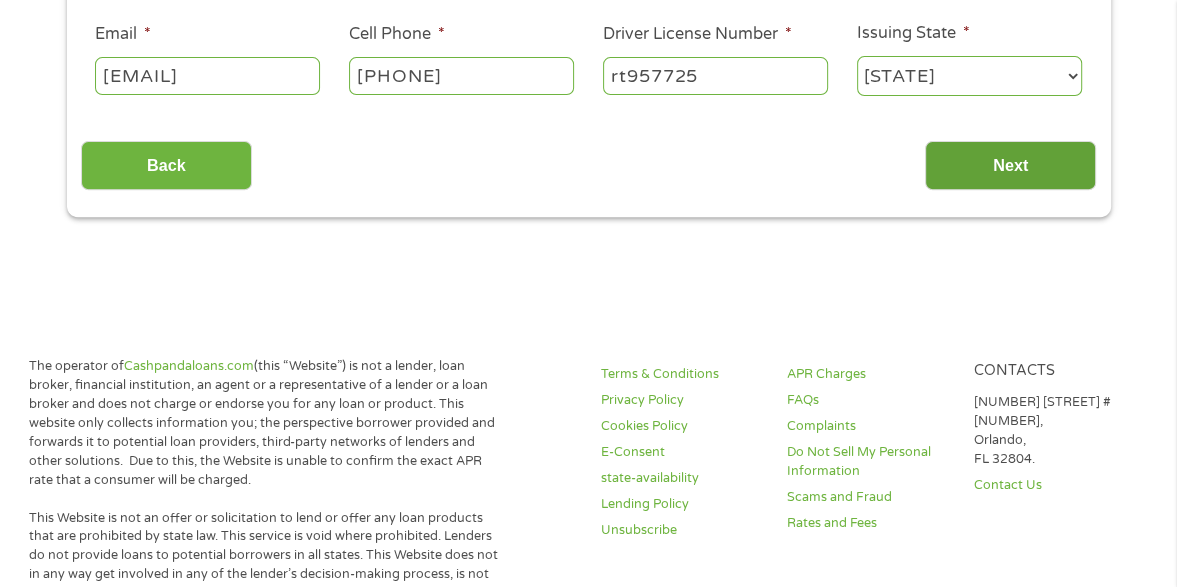 click on "Next" at bounding box center (1010, 165) 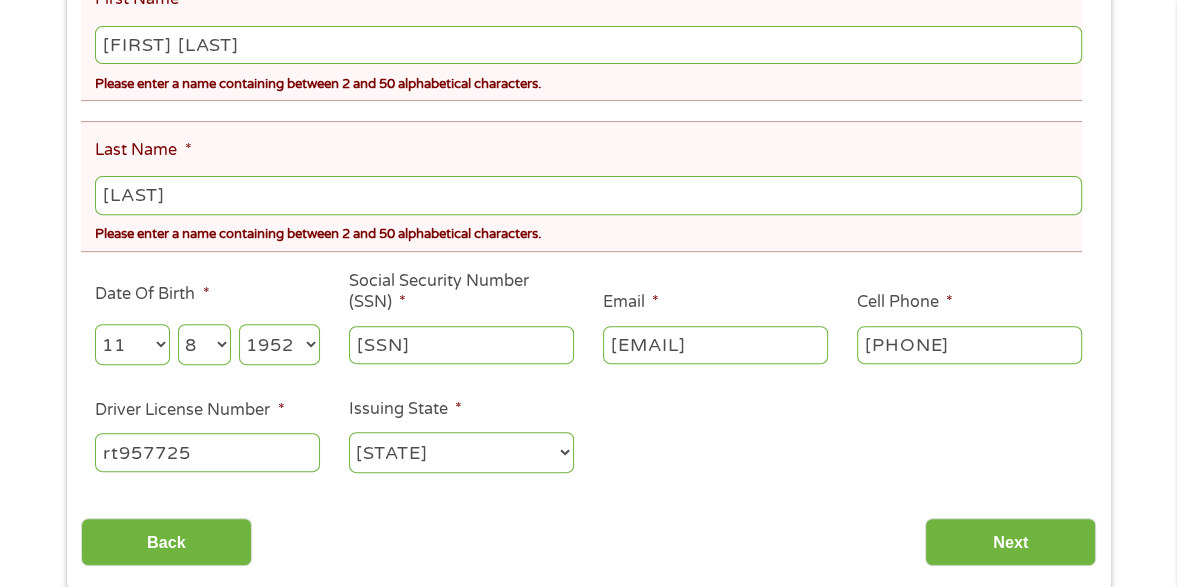 scroll, scrollTop: 106, scrollLeft: 0, axis: vertical 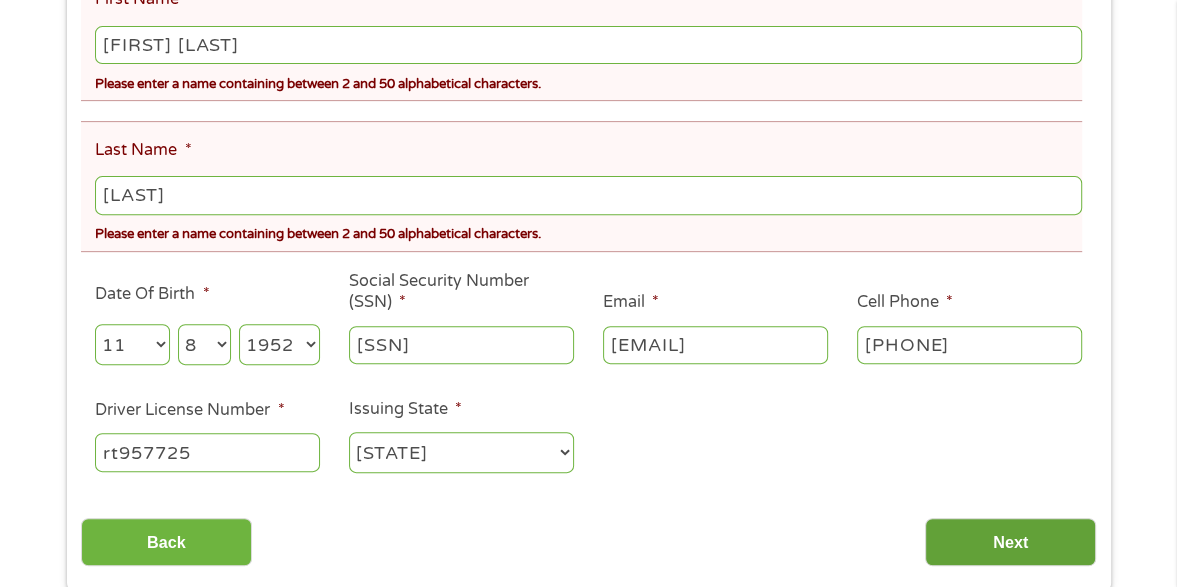 click on "Next" at bounding box center [1010, 542] 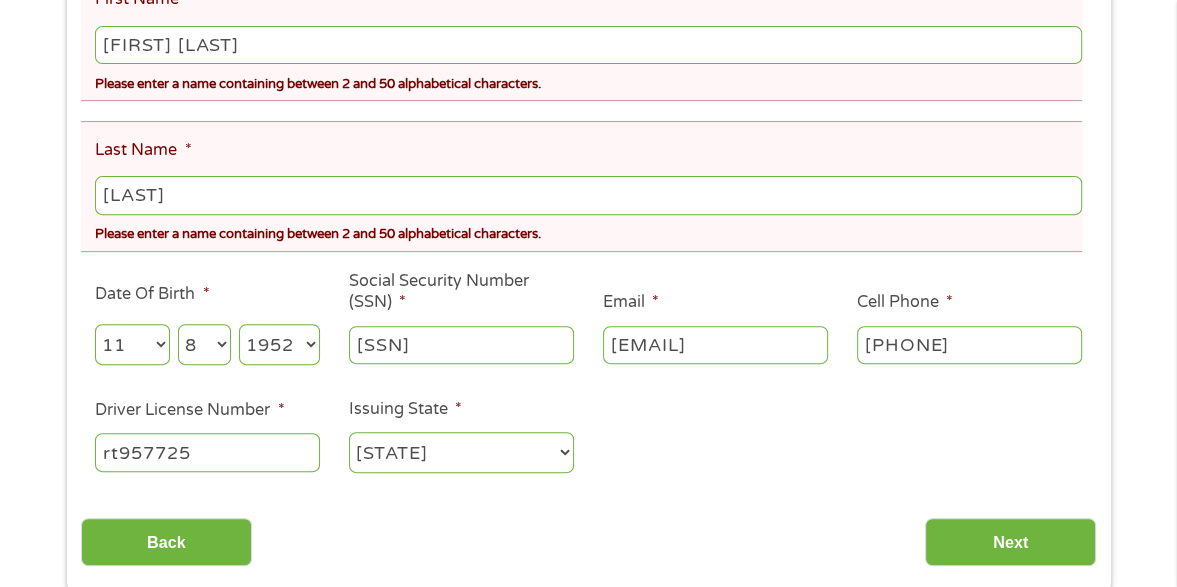 scroll, scrollTop: 380, scrollLeft: 0, axis: vertical 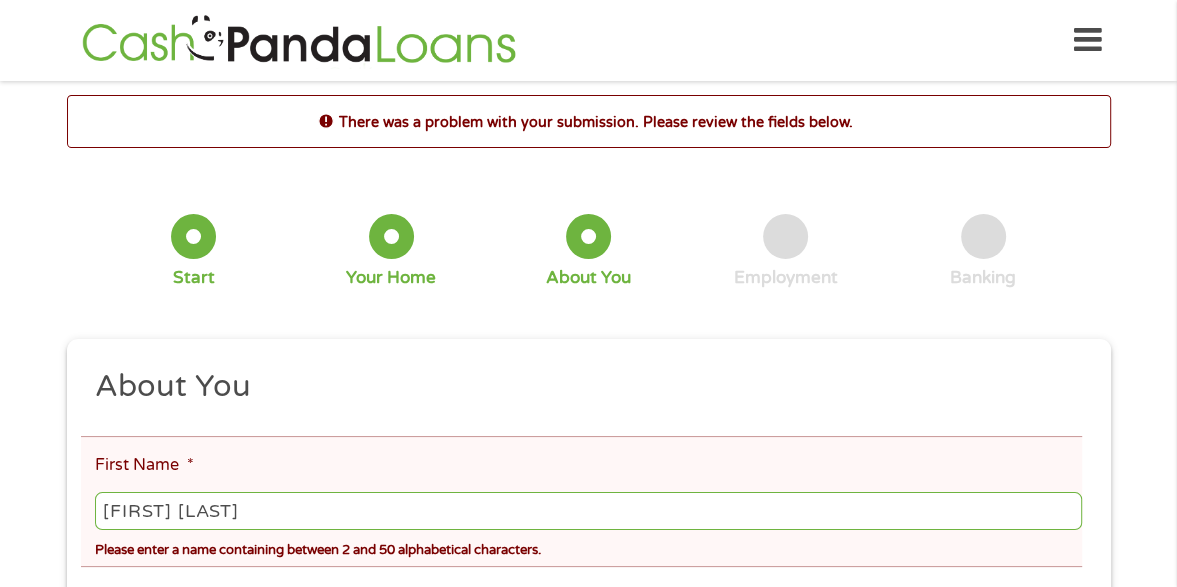 click on "[FIRST] [LAST]" at bounding box center (588, 511) 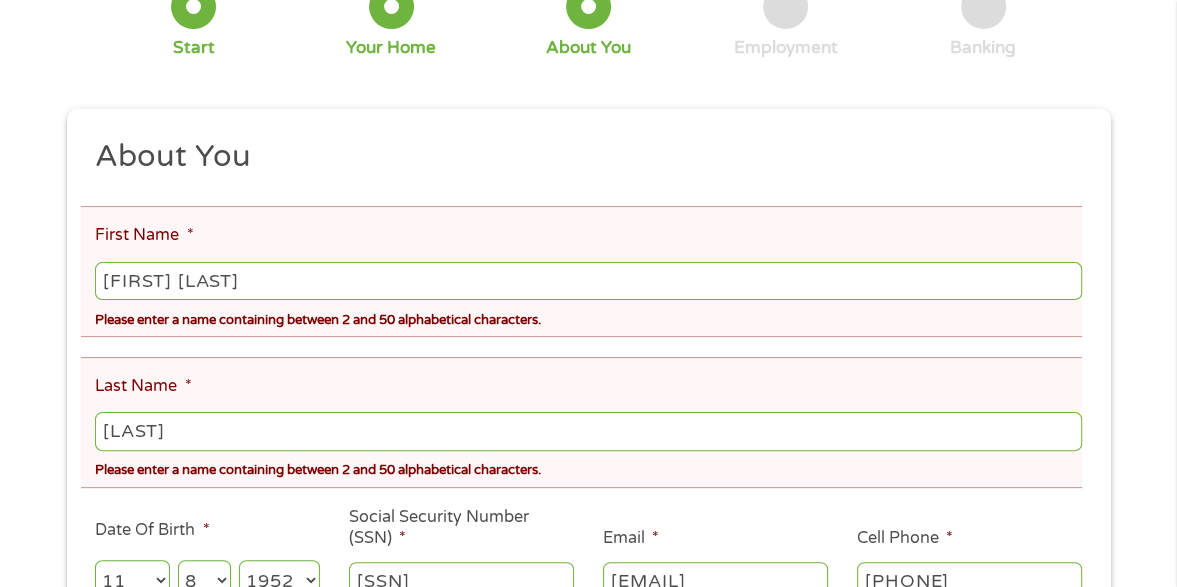 scroll, scrollTop: 233, scrollLeft: 0, axis: vertical 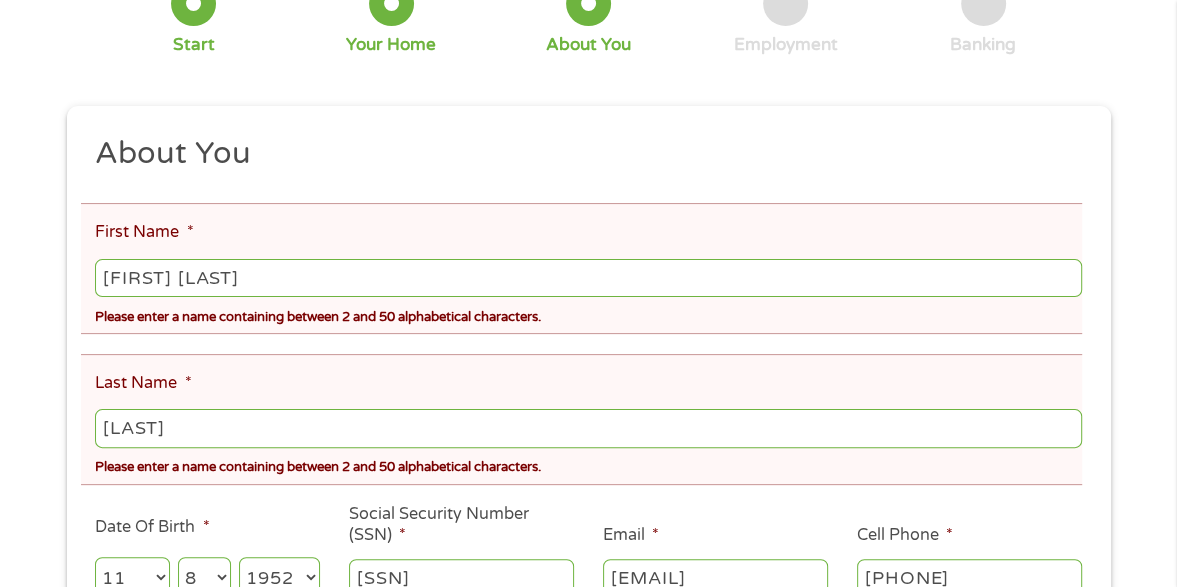 click on "Last Name *" at bounding box center [143, 383] 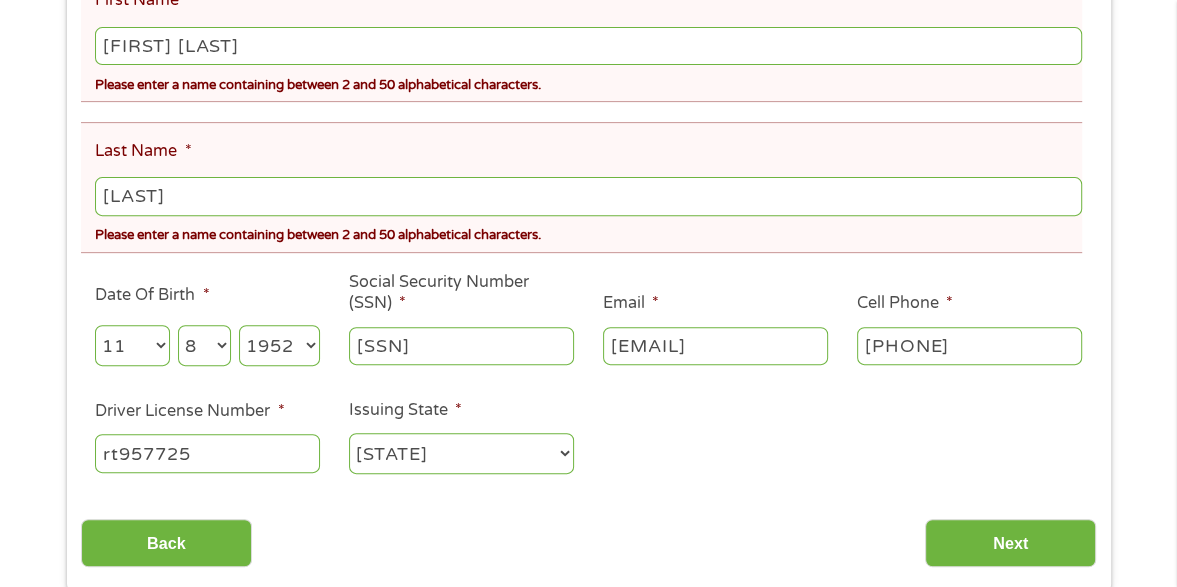 scroll, scrollTop: 466, scrollLeft: 0, axis: vertical 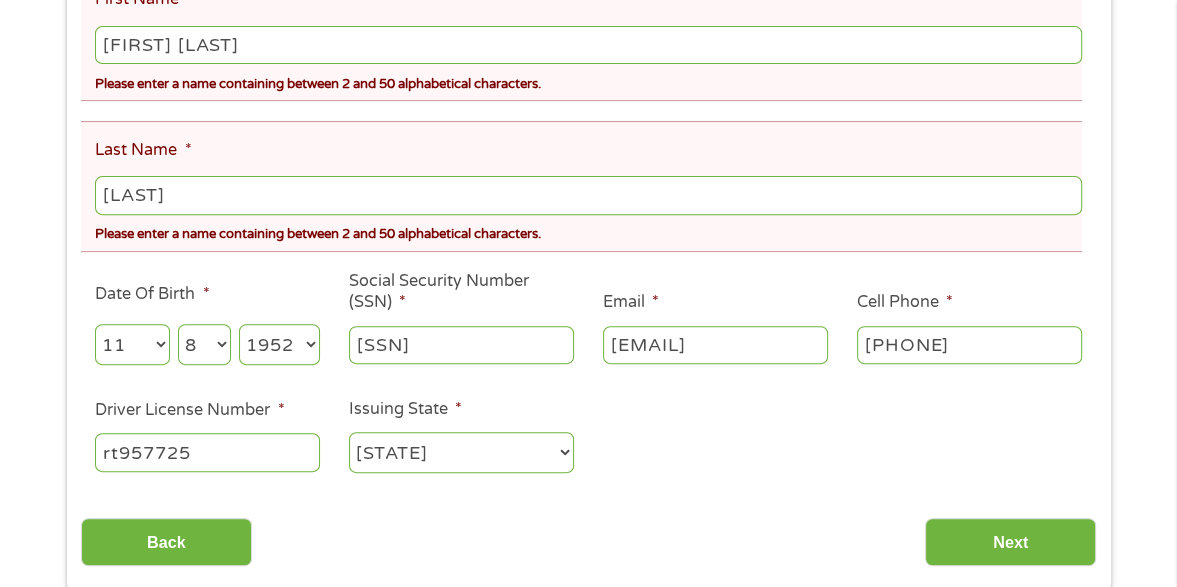 click on "About You This field is hidden when viewing the form Title * --- Choose one --- Mr Ms Mrs Miss First Name * [FIRST] [LAST] Please enter a name containing between 2 and 50 alphabetical characters. Last Name * [LAST] Please enter a name containing between 2 and 50 alphabetical characters. Date Of Birth * Month Month 1 2 3 4 5 6 7 8 9 10 11 12 Day Day 1 2 3 4 5 6 7 8 9 10 11 12 13 14 15 16 17 18 19 20 21 22 23 24 25 26 27 28 29 30 31 Year Year 2007 2006 2005 2004 2003 2002 2001 2000 1999 1998 1997 1996 1995 1994 1993 1992 1991 1990 1989 1988 1987 1986 1985 1984 1983 1982 1981 1980 1979 1978 1977 1976 1975 1974 1973 1972 1971 1970 1969 1968 1967 1966 1965 1964 1963 1962 1961 1960 1959 1958 1957 1956 1955 1954 1953 1952 1951 1950 1949 1948 1947 1946 1945 1944 1943 1942 1941 1940 1939 1938 1937 1936 1935 1934 1933 1932 1931 1930 1929 1928 1927 1926 1925 1924 1923 1922 1921 1920 Social Security Number (SSN) * [SSN] Email *
[EMAIL]
Cell Phone * *" at bounding box center [588, 196] 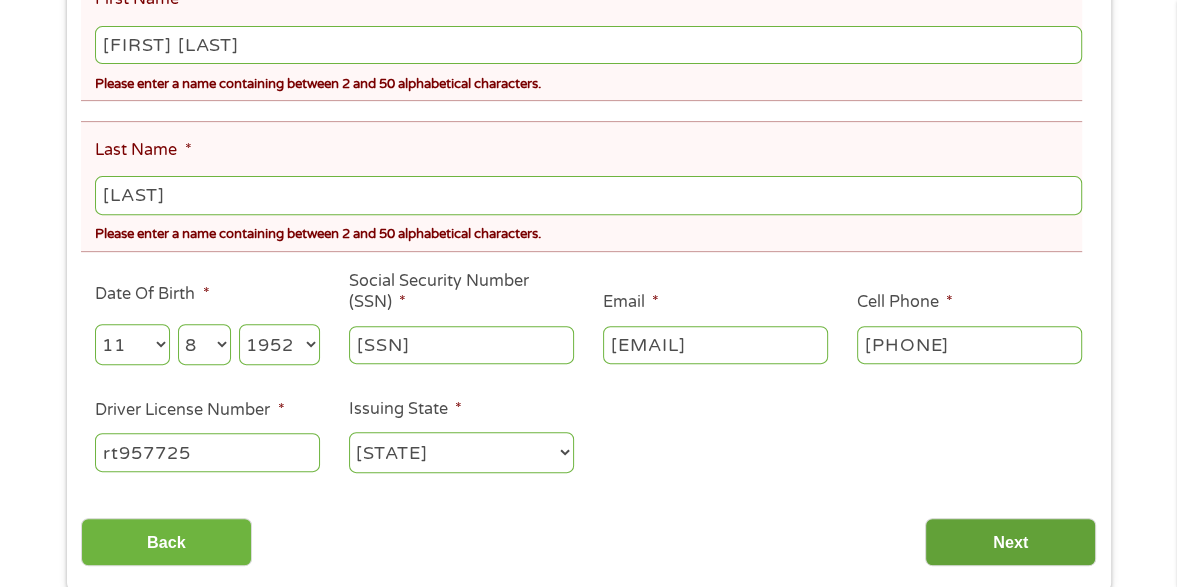 click on "Next" at bounding box center (1010, 542) 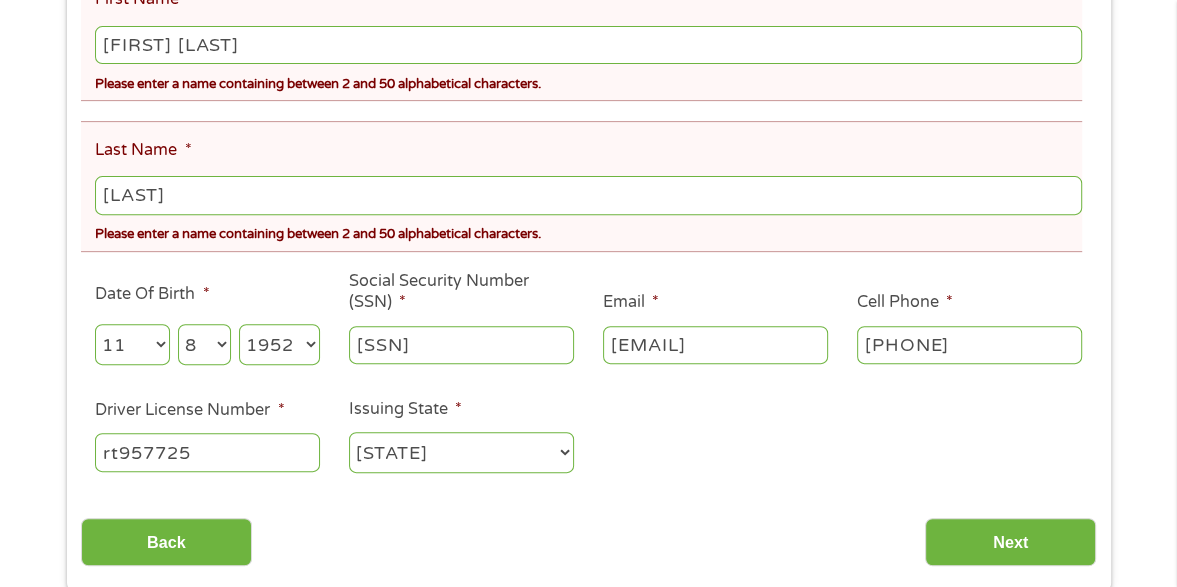 scroll, scrollTop: 7, scrollLeft: 8, axis: both 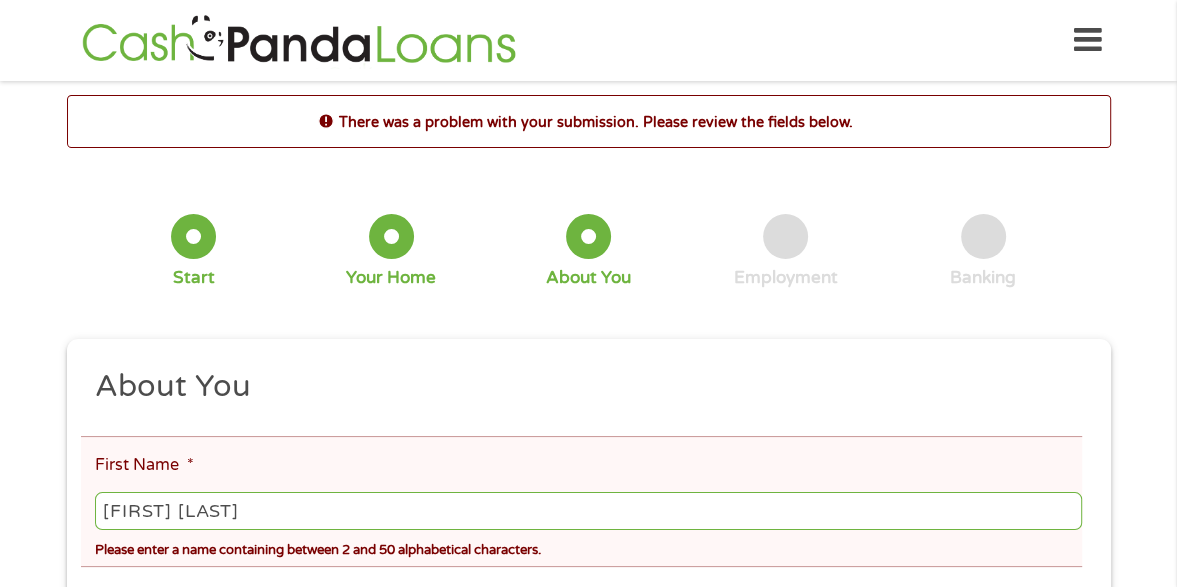 drag, startPoint x: 192, startPoint y: 511, endPoint x: -4, endPoint y: 491, distance: 197.01776 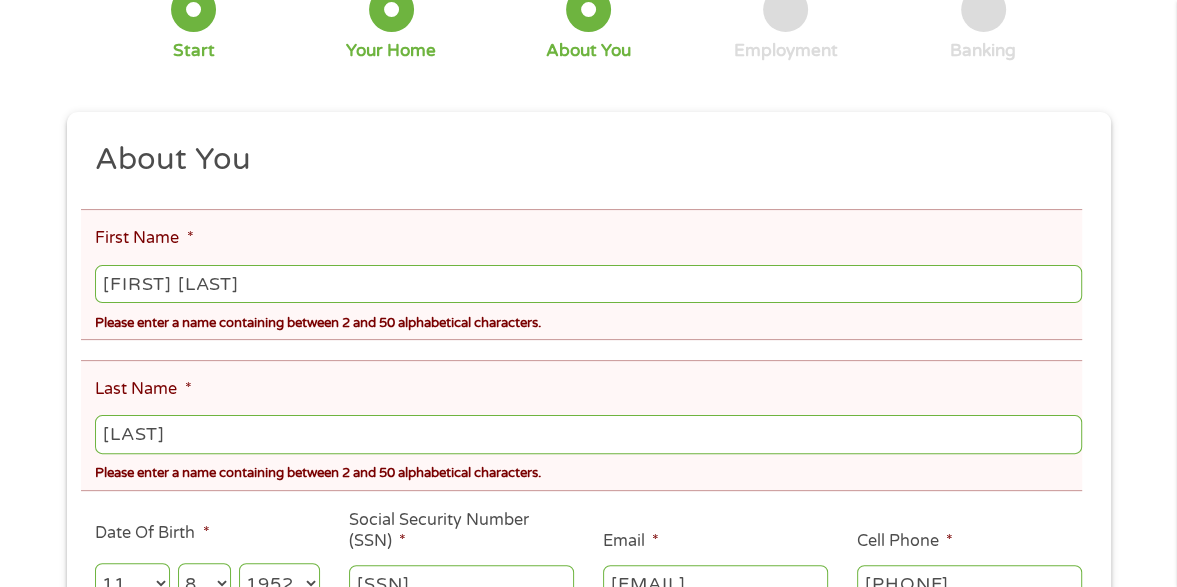 scroll, scrollTop: 233, scrollLeft: 0, axis: vertical 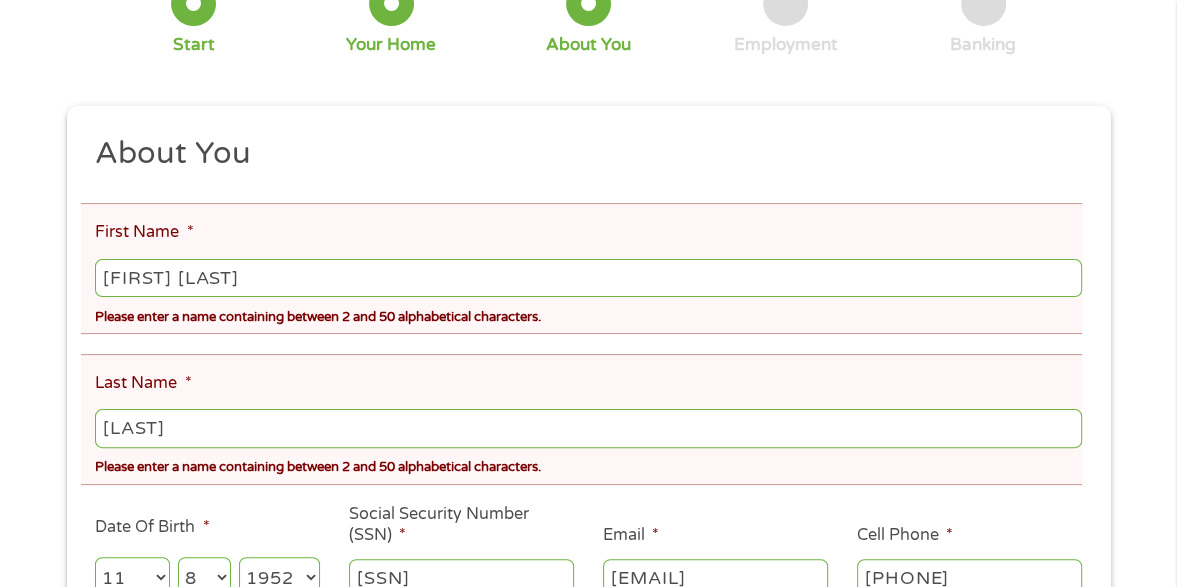 click on "[LAST]" at bounding box center [588, 428] 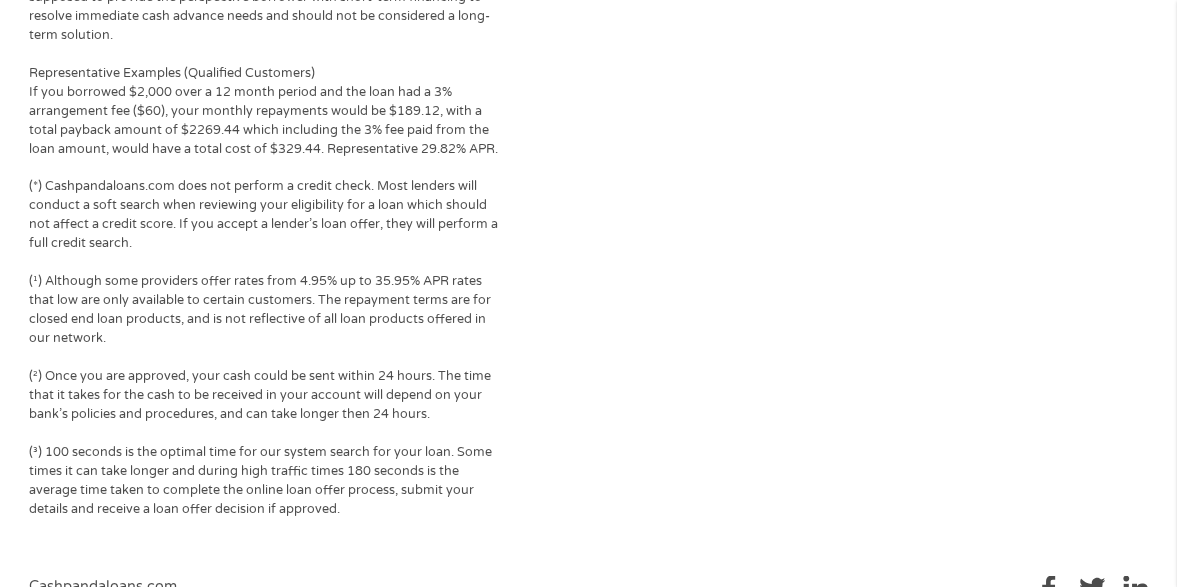scroll, scrollTop: 2284, scrollLeft: 0, axis: vertical 